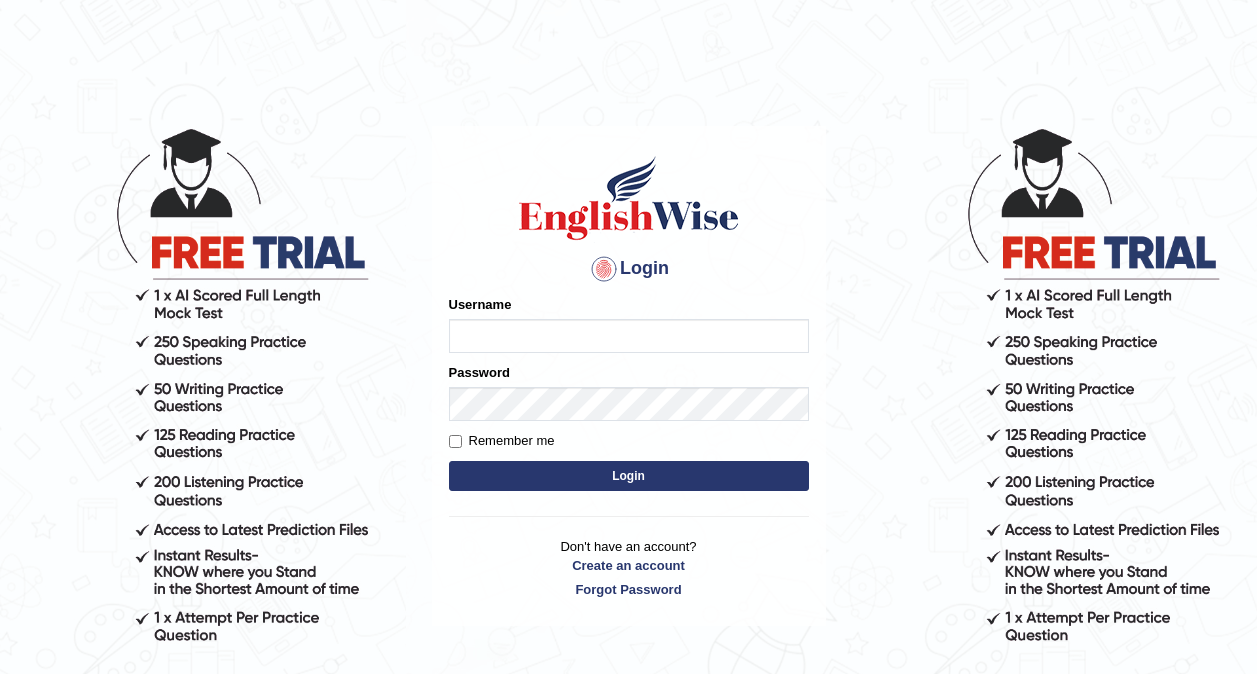 scroll, scrollTop: 0, scrollLeft: 0, axis: both 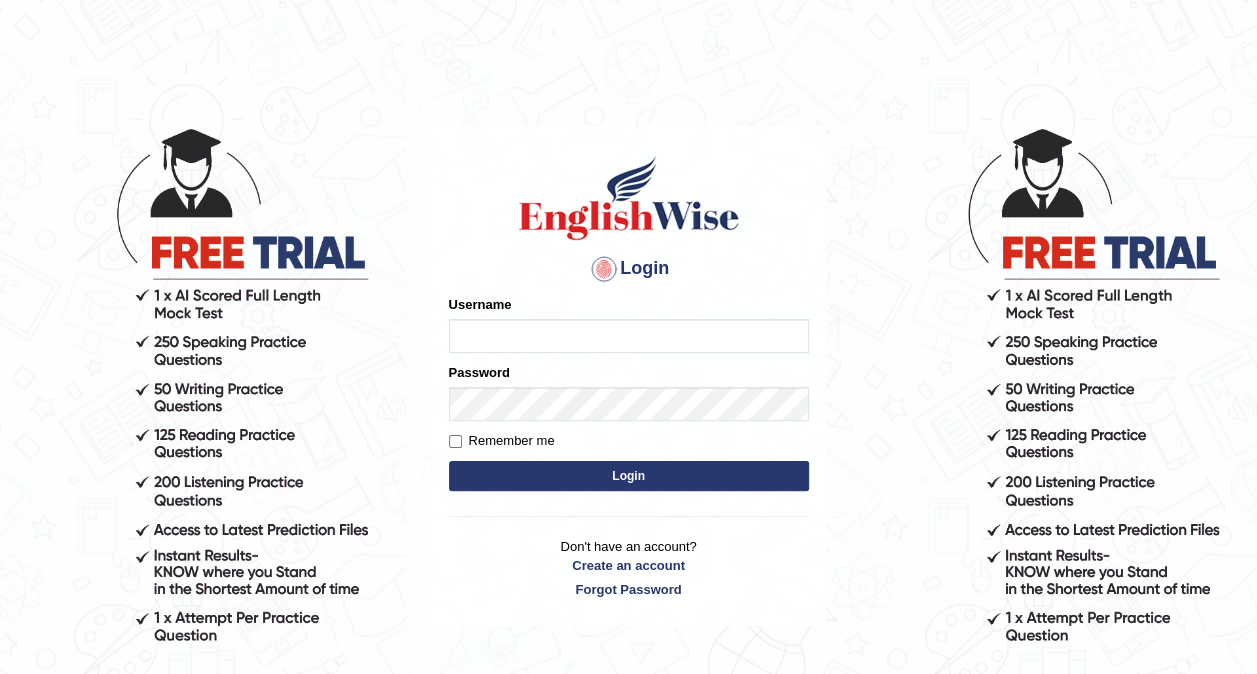 click on "Username" at bounding box center [629, 336] 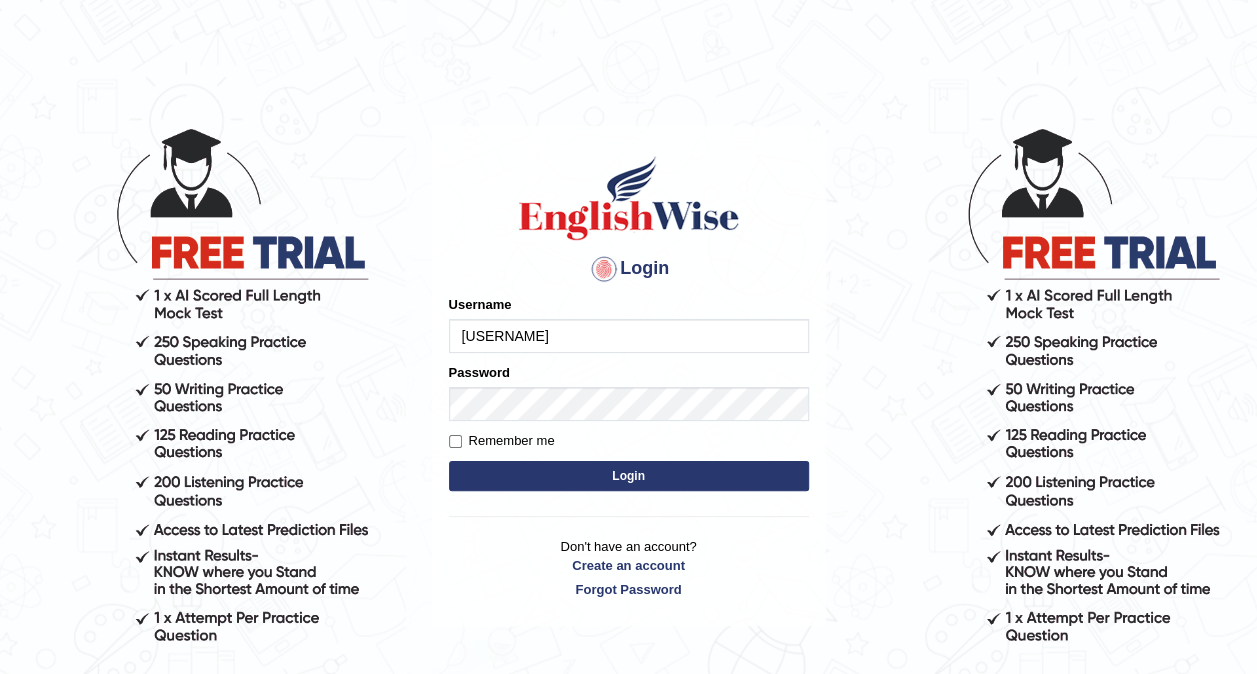 type on "[USERNAME]_[LOCATION]" 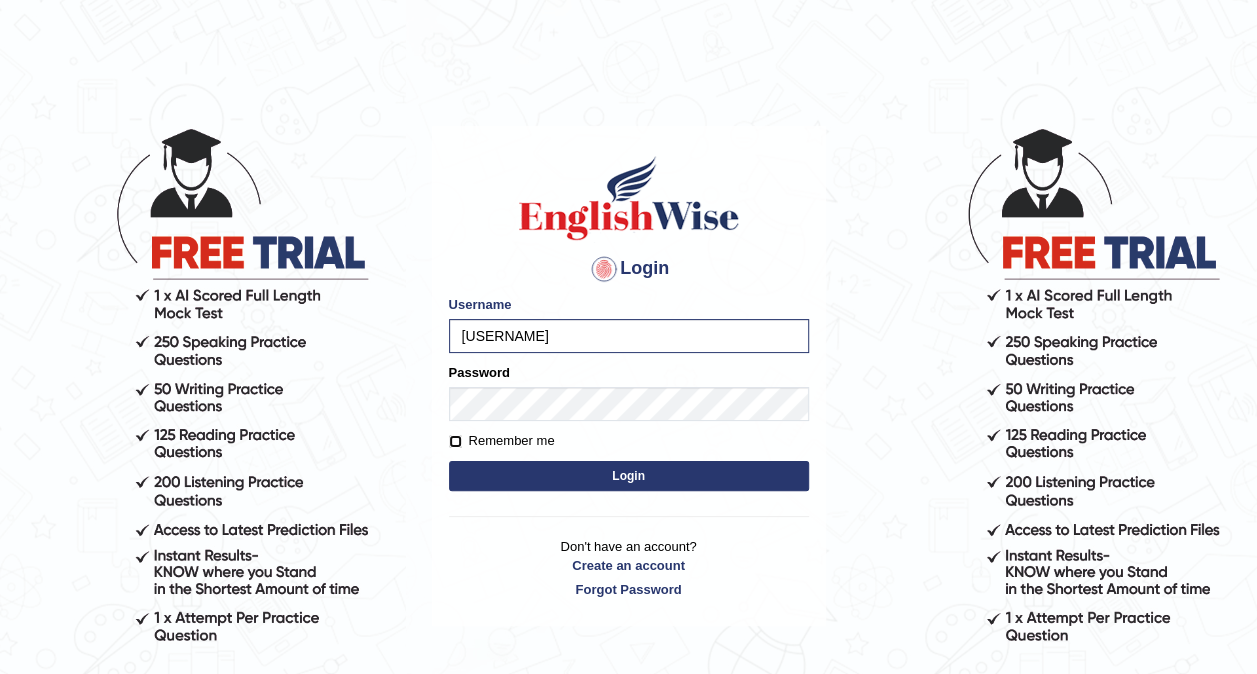 click on "Remember me" at bounding box center (455, 441) 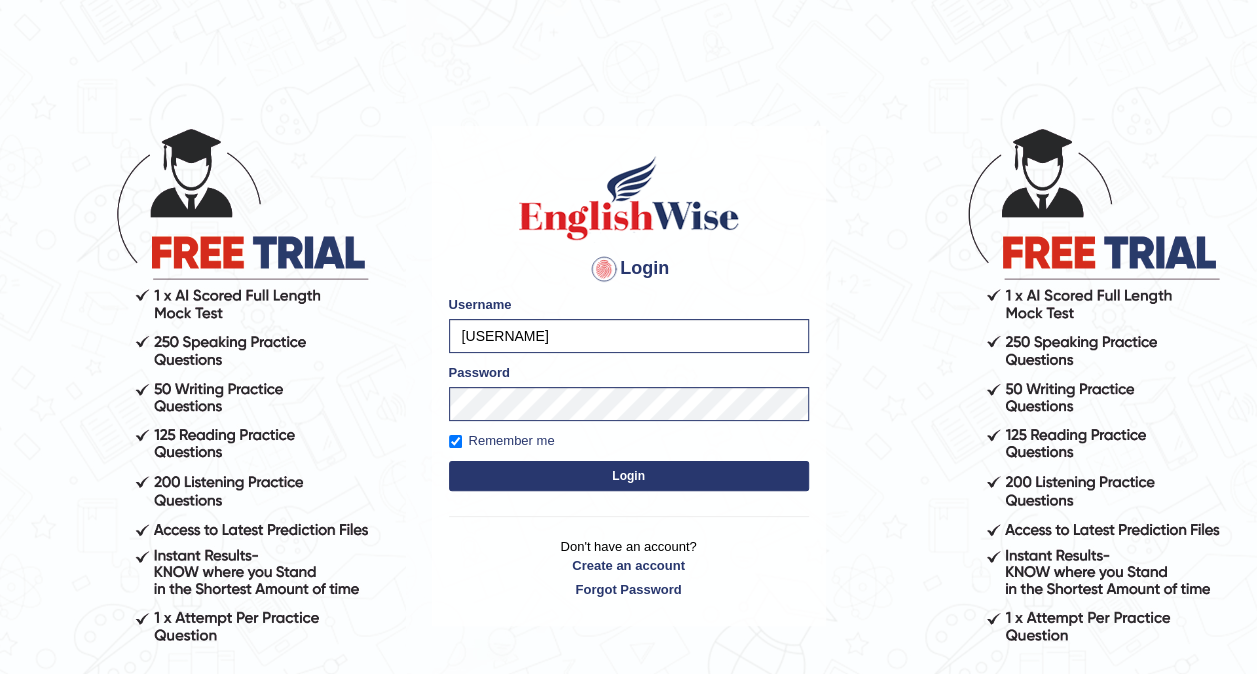 click on "Login" at bounding box center [629, 476] 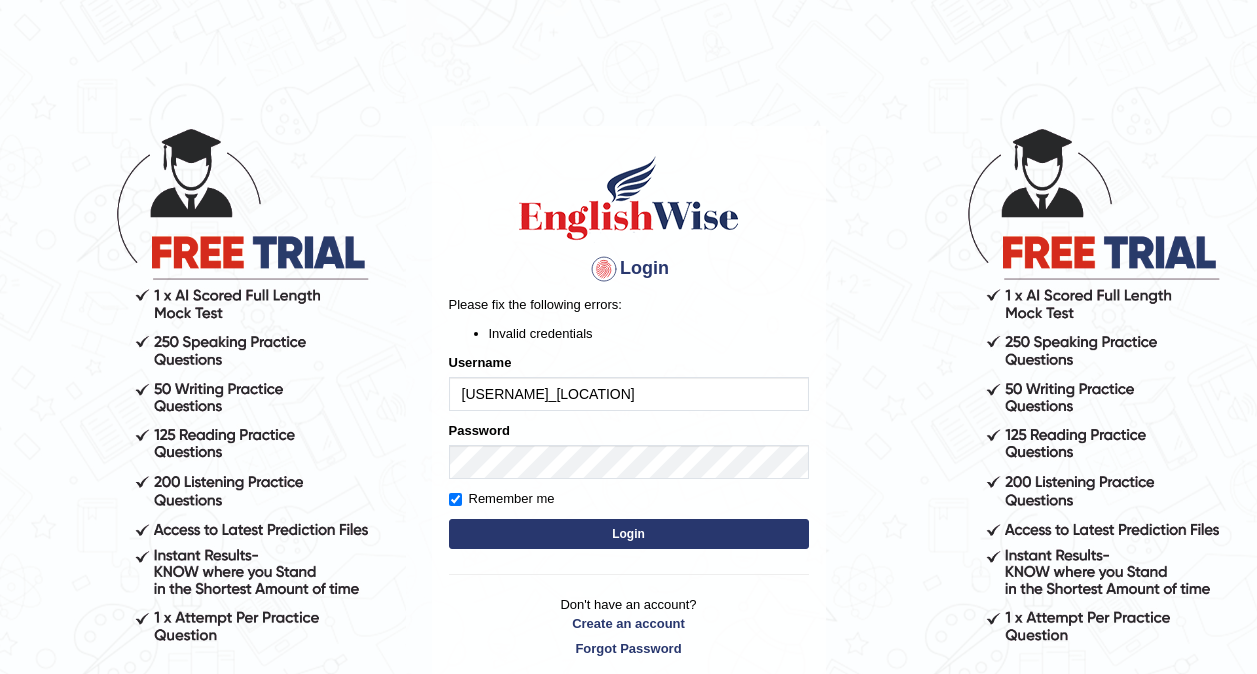 scroll, scrollTop: 0, scrollLeft: 0, axis: both 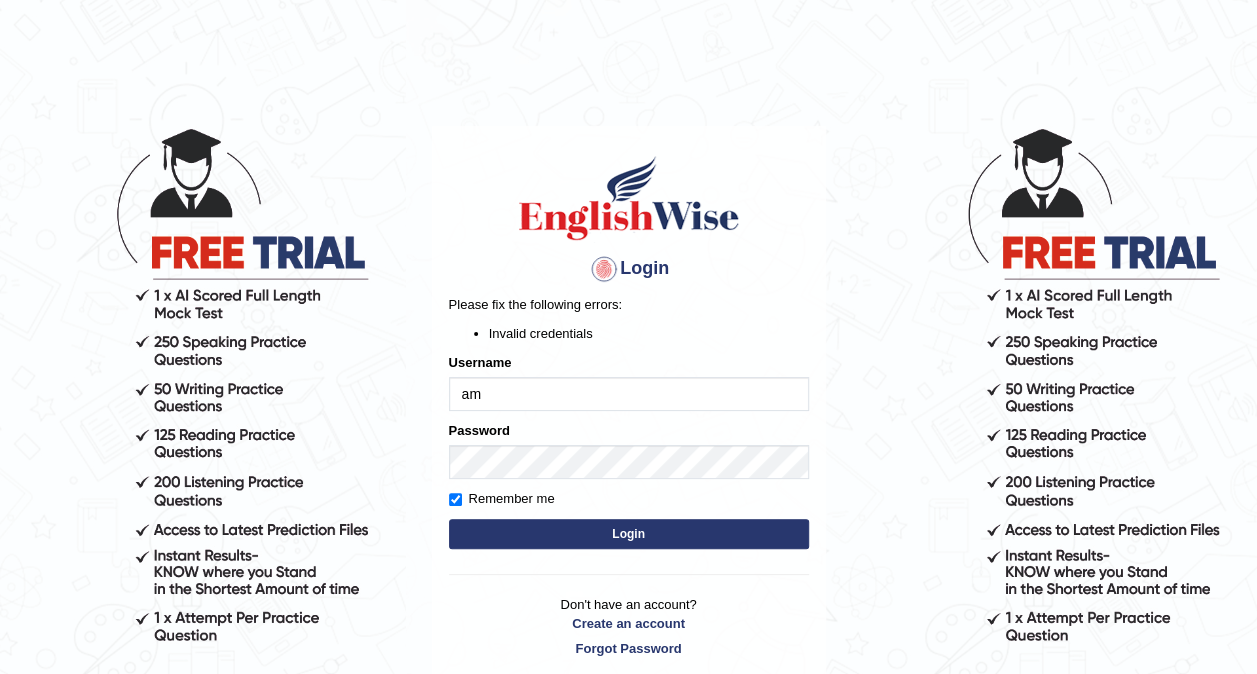 type on "a" 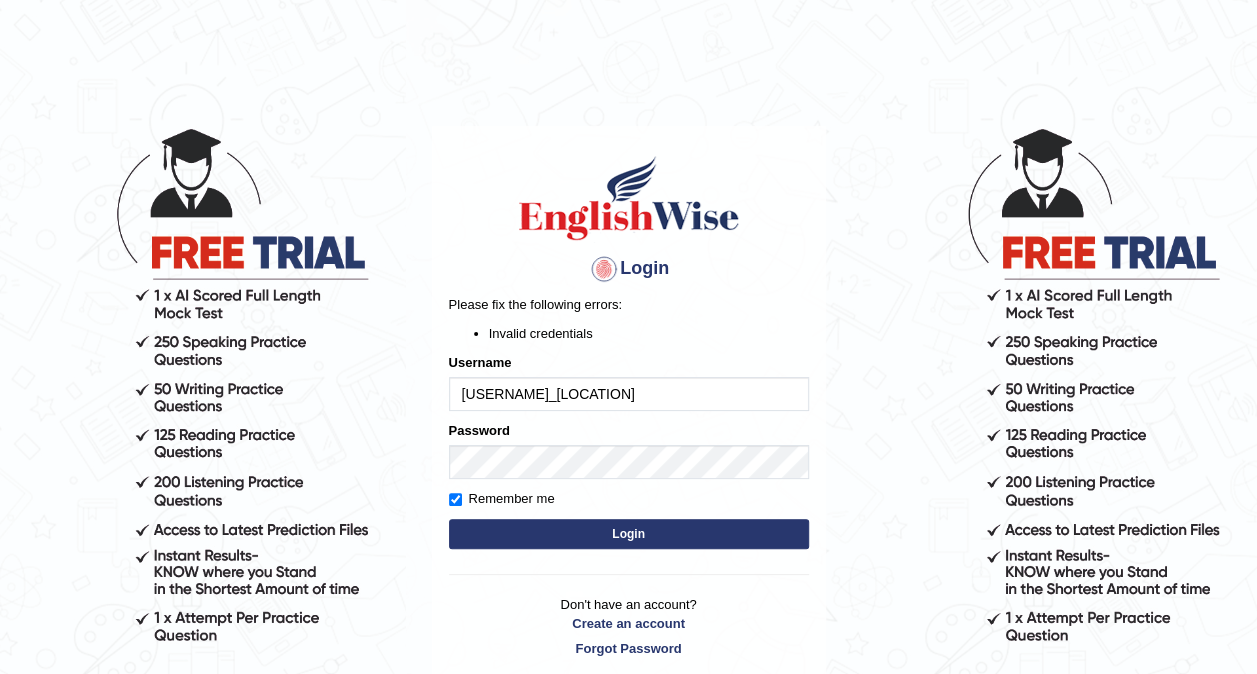 type on "[USERNAME]_[LOCATION]" 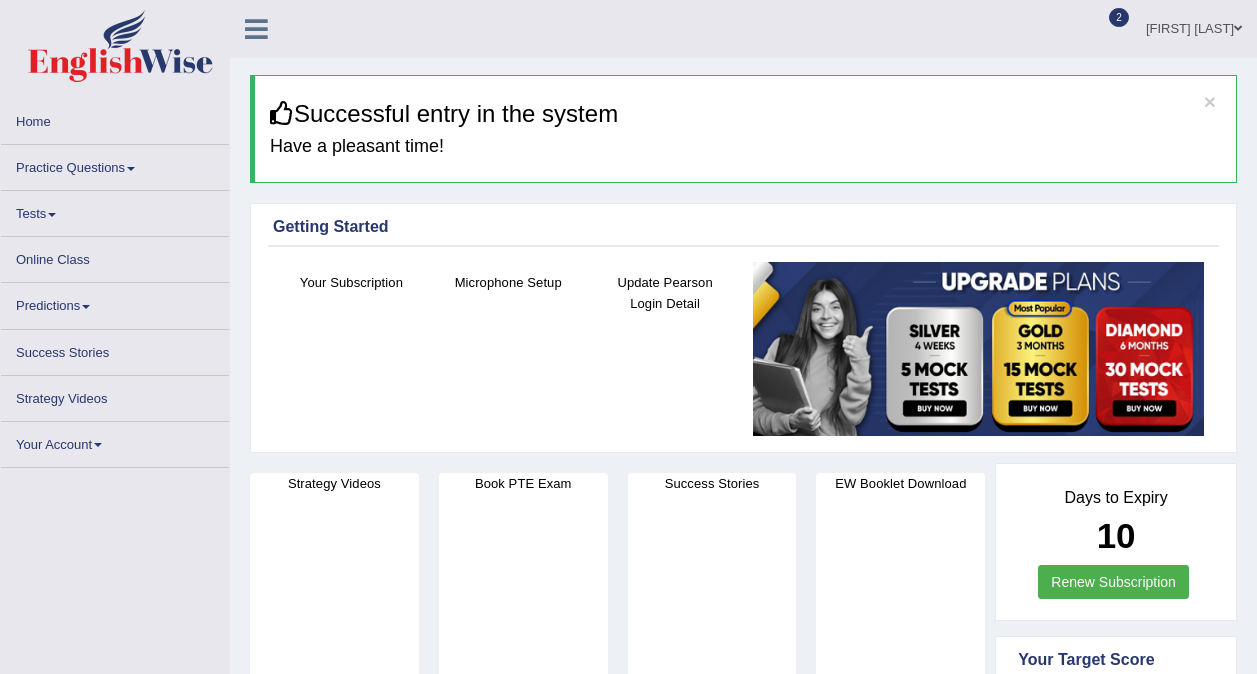 scroll, scrollTop: 0, scrollLeft: 0, axis: both 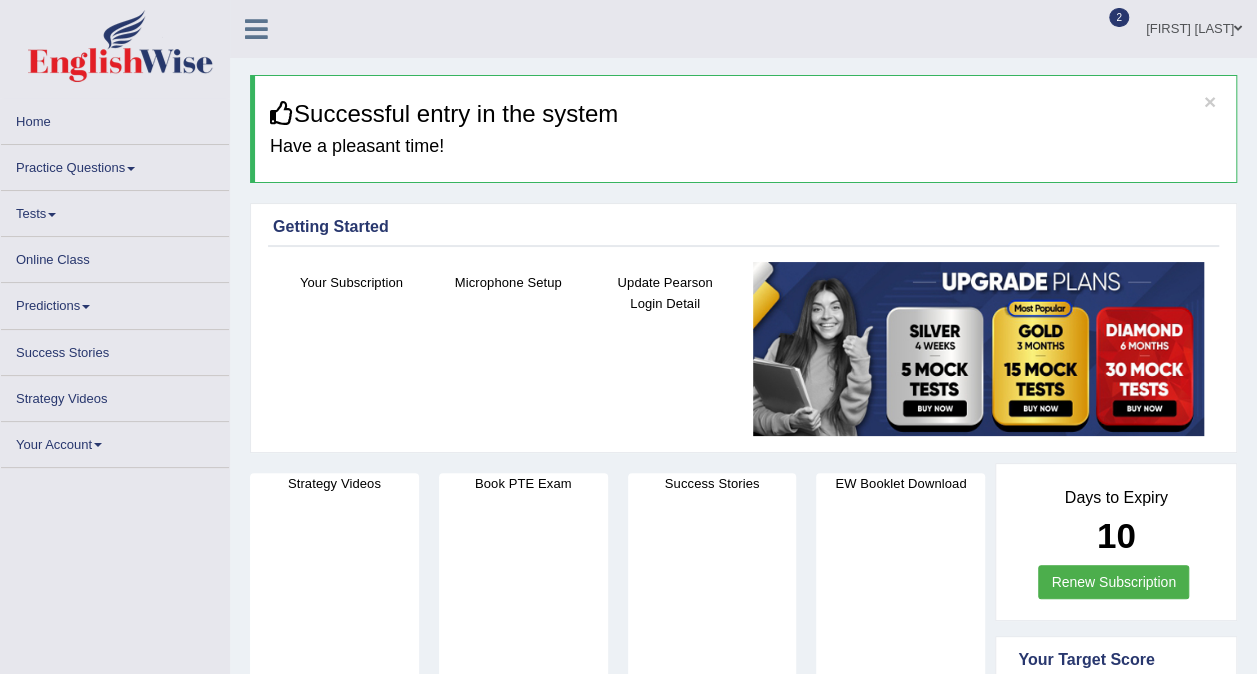 click on "Success Stories" at bounding box center [712, 483] 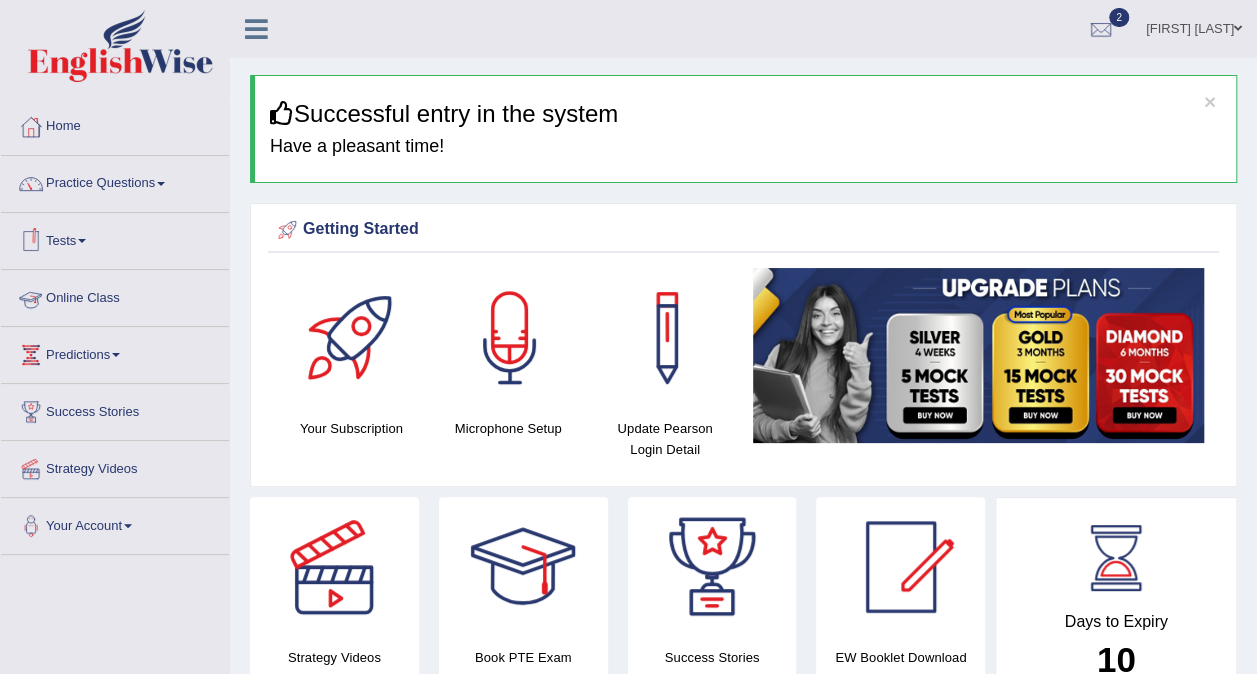 click on "Online Class" at bounding box center (115, 295) 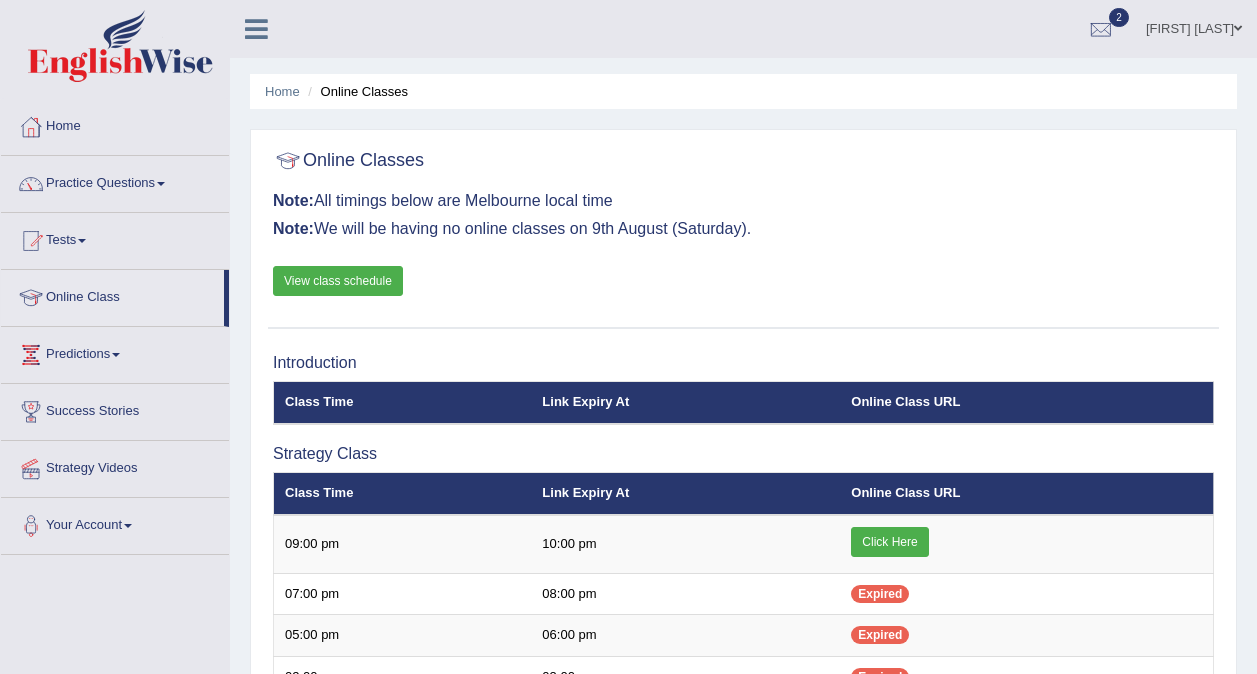 scroll, scrollTop: 0, scrollLeft: 0, axis: both 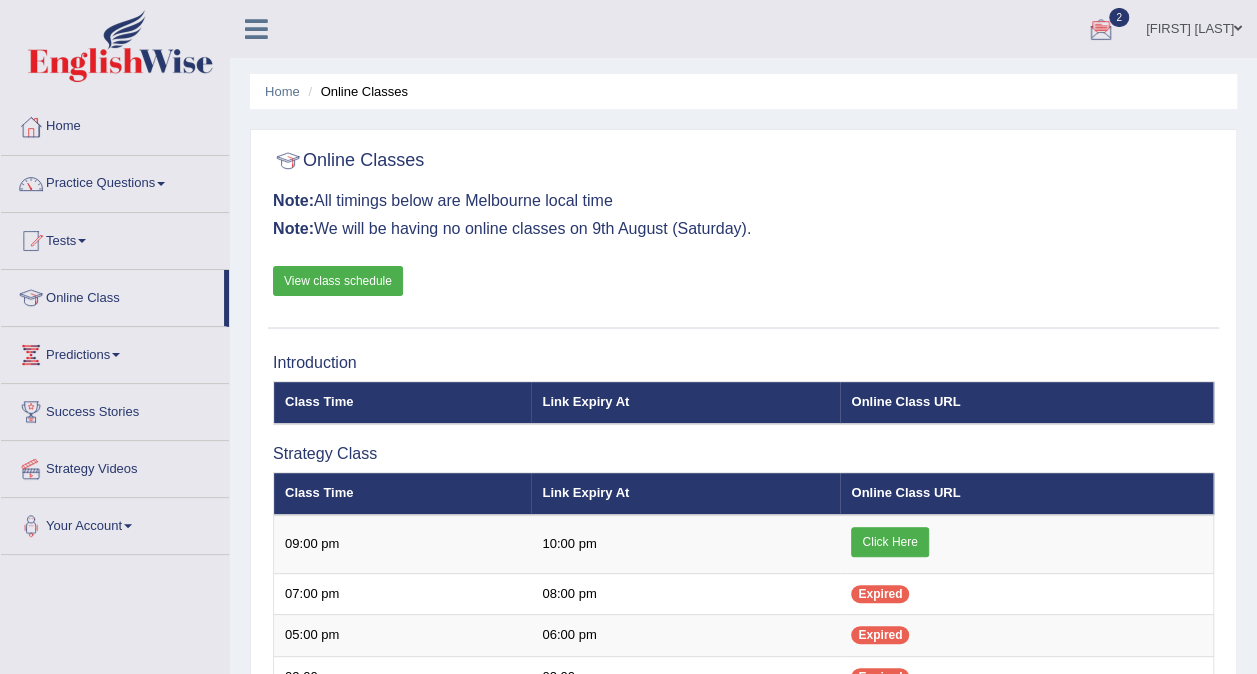 click on "2" at bounding box center [1119, 17] 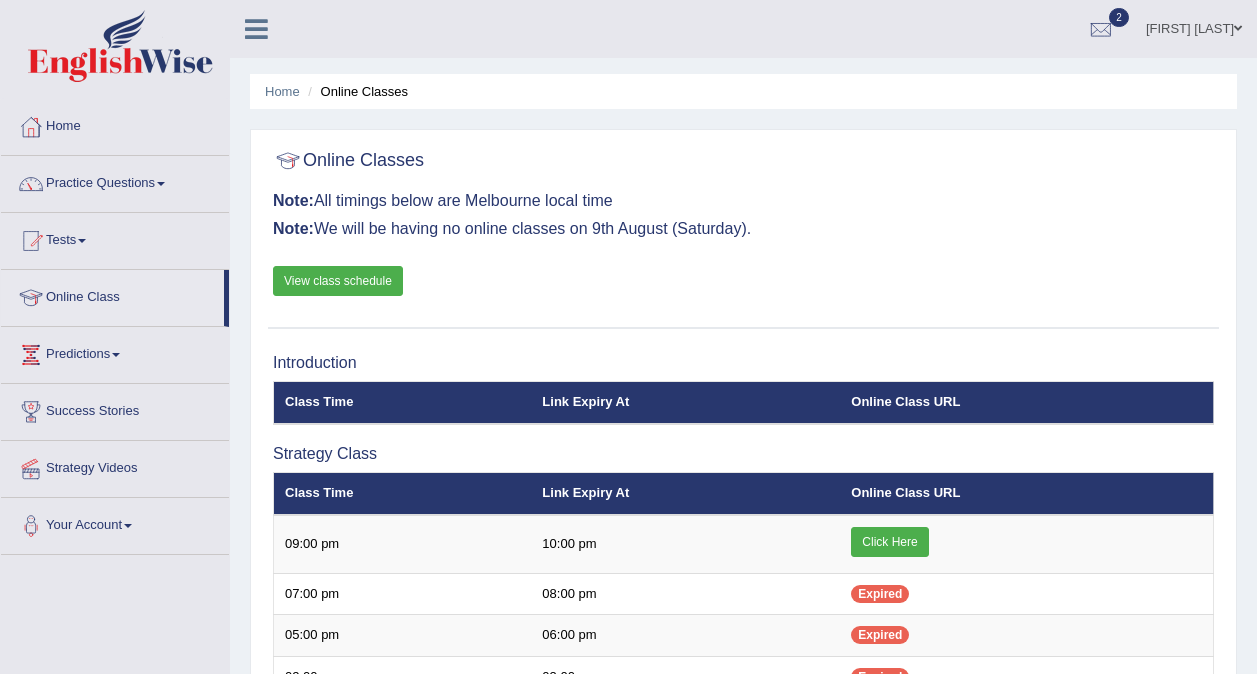 scroll, scrollTop: 0, scrollLeft: 0, axis: both 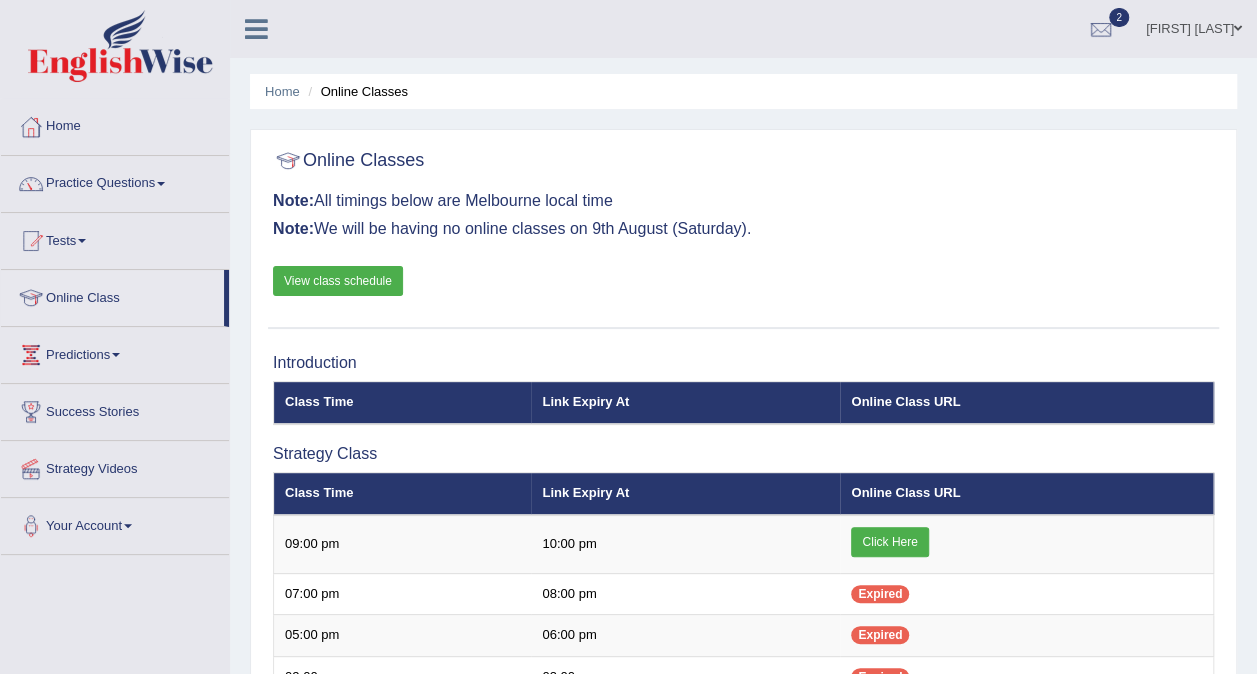 drag, startPoint x: 1271, startPoint y: 0, endPoint x: 660, endPoint y: 90, distance: 617.5929 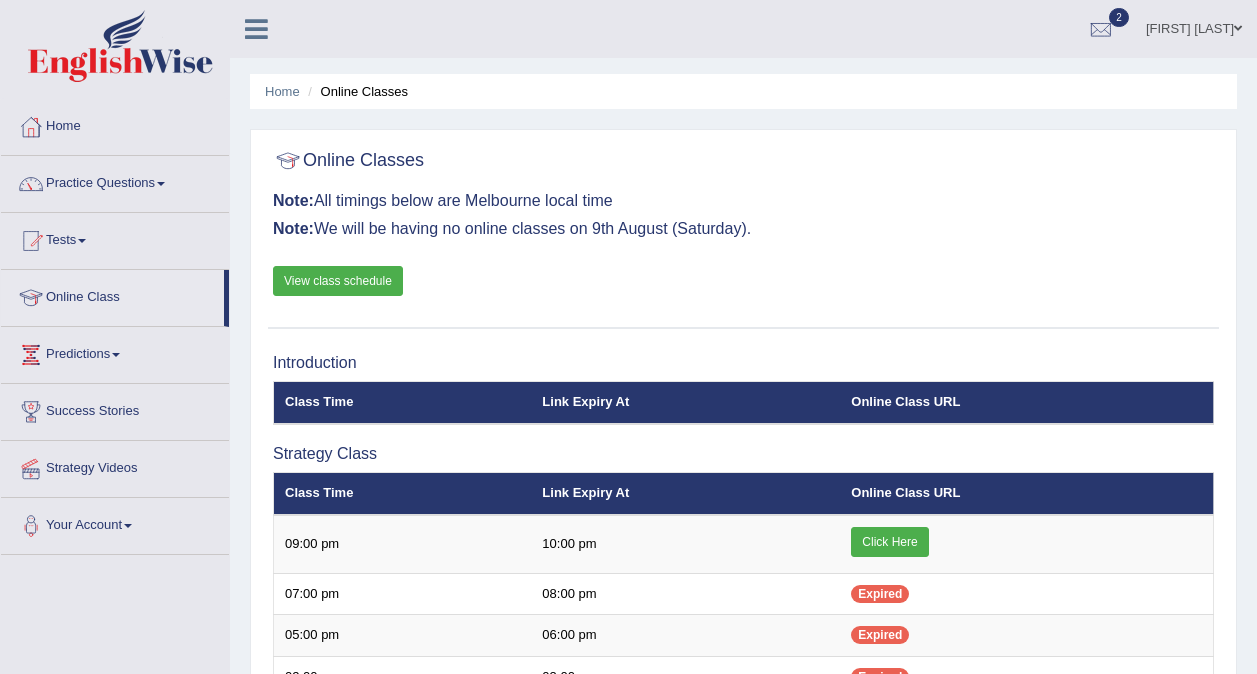scroll, scrollTop: 0, scrollLeft: 0, axis: both 